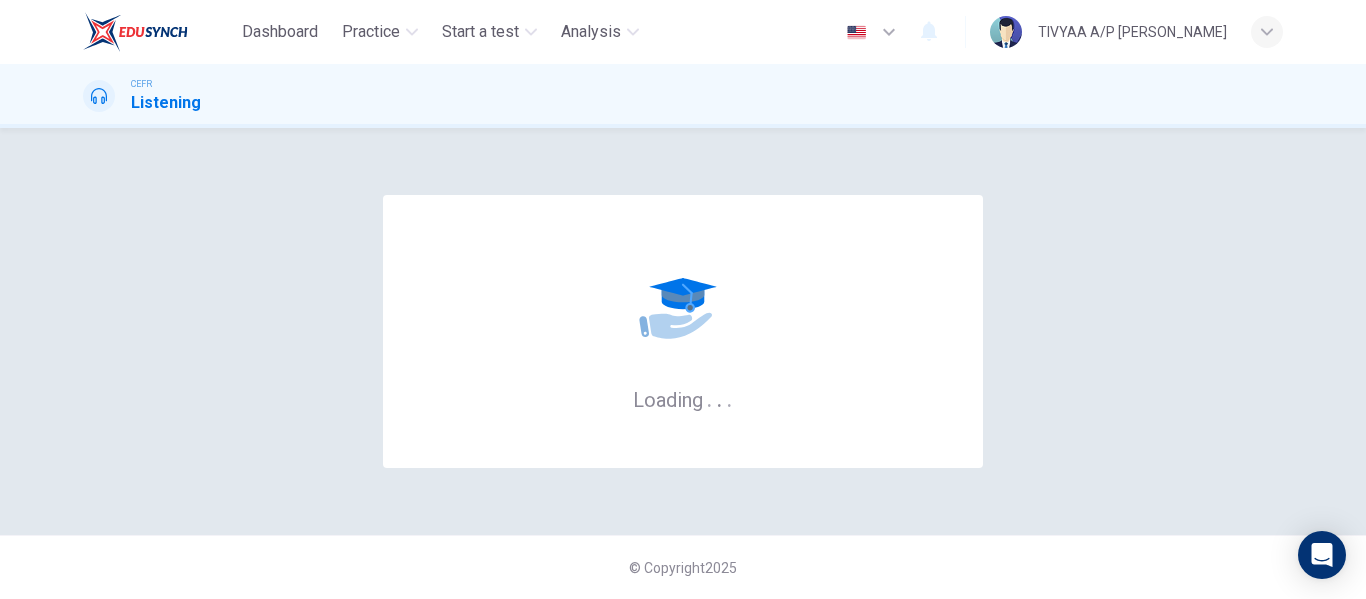 scroll, scrollTop: 0, scrollLeft: 0, axis: both 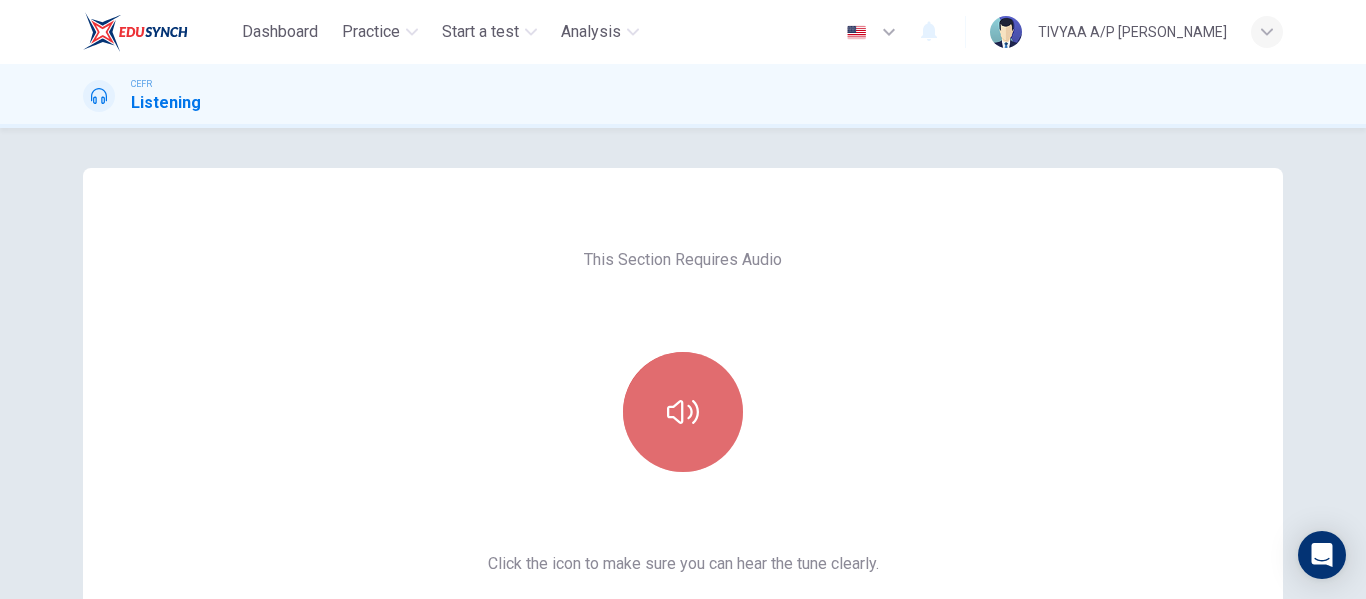 click 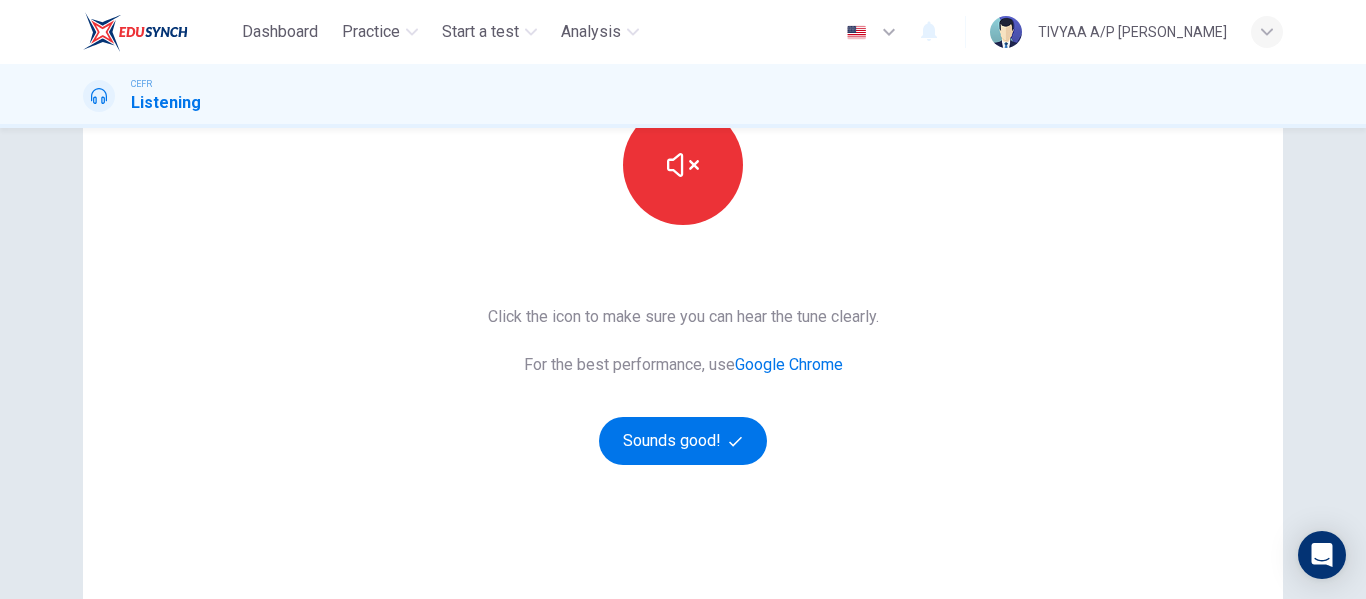 scroll, scrollTop: 249, scrollLeft: 0, axis: vertical 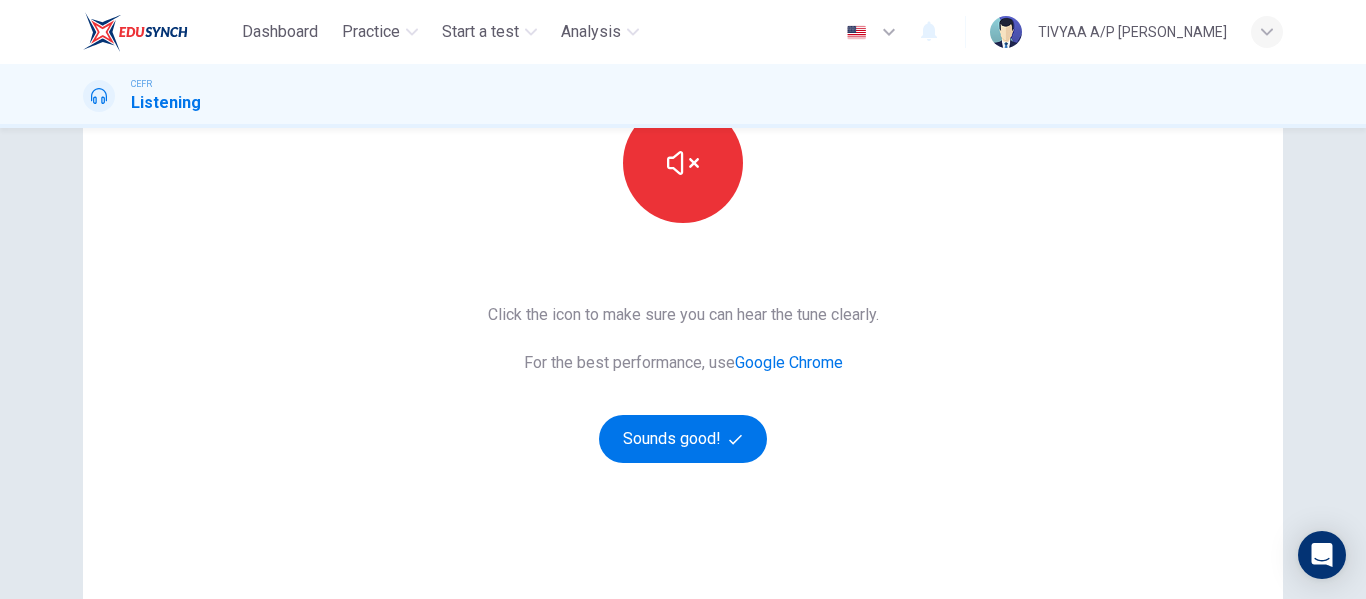 type 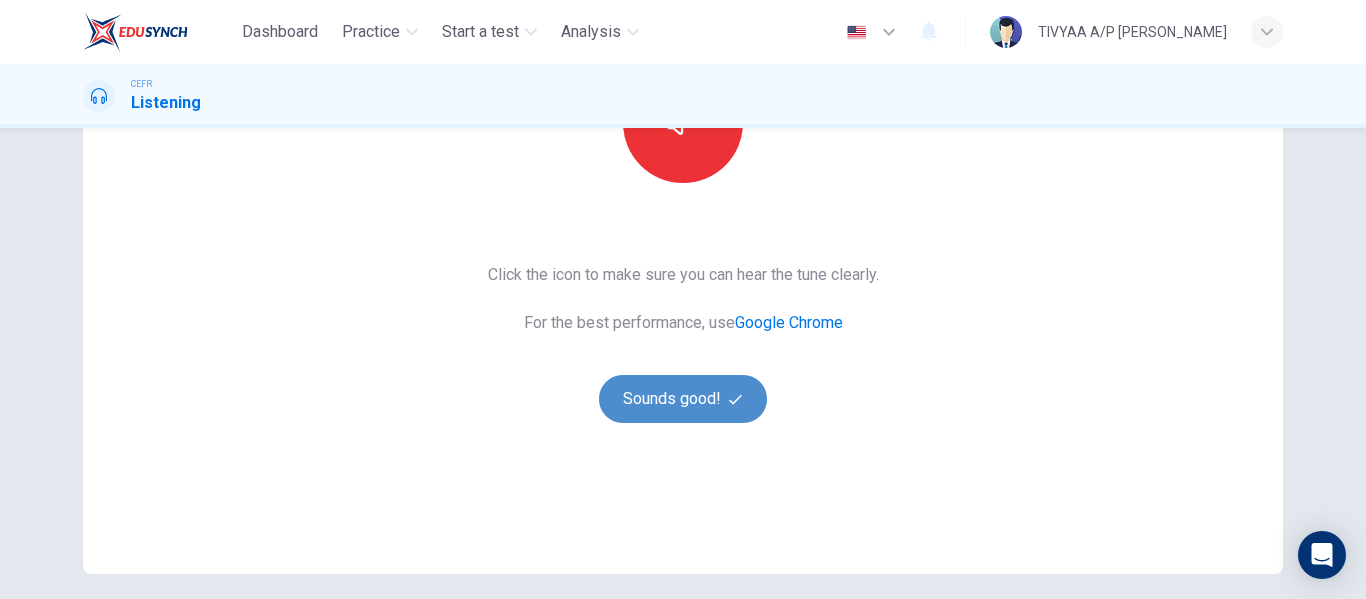 click on "Sounds good!" at bounding box center (683, 399) 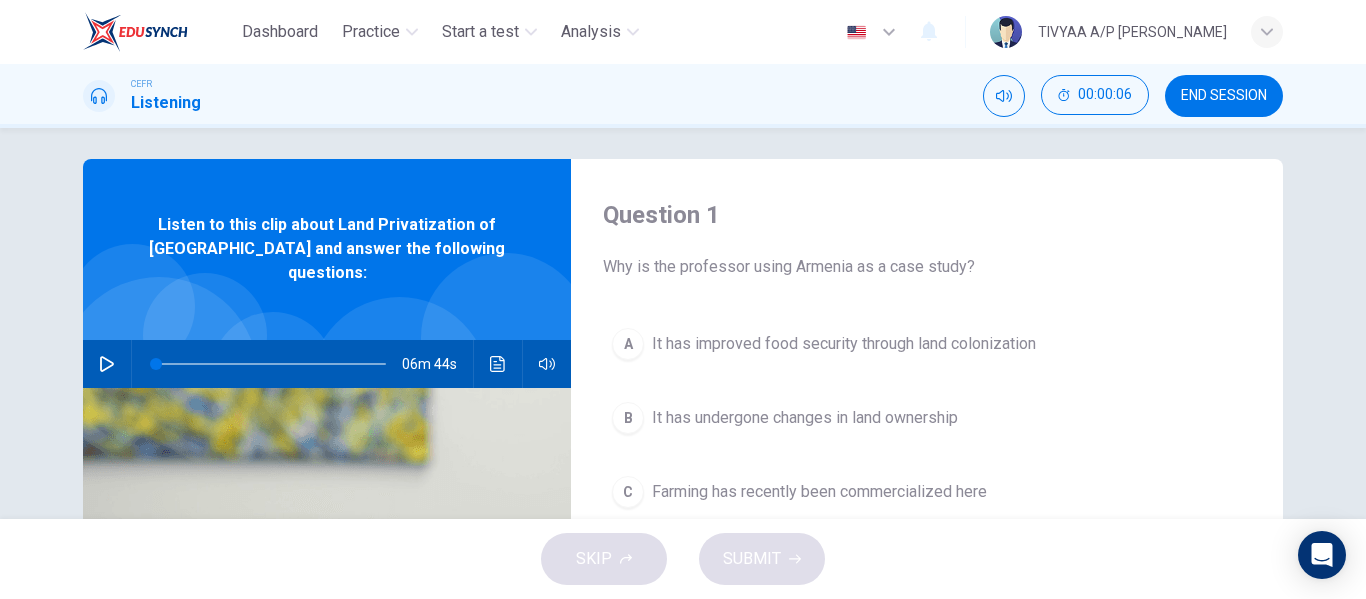 scroll, scrollTop: 8, scrollLeft: 0, axis: vertical 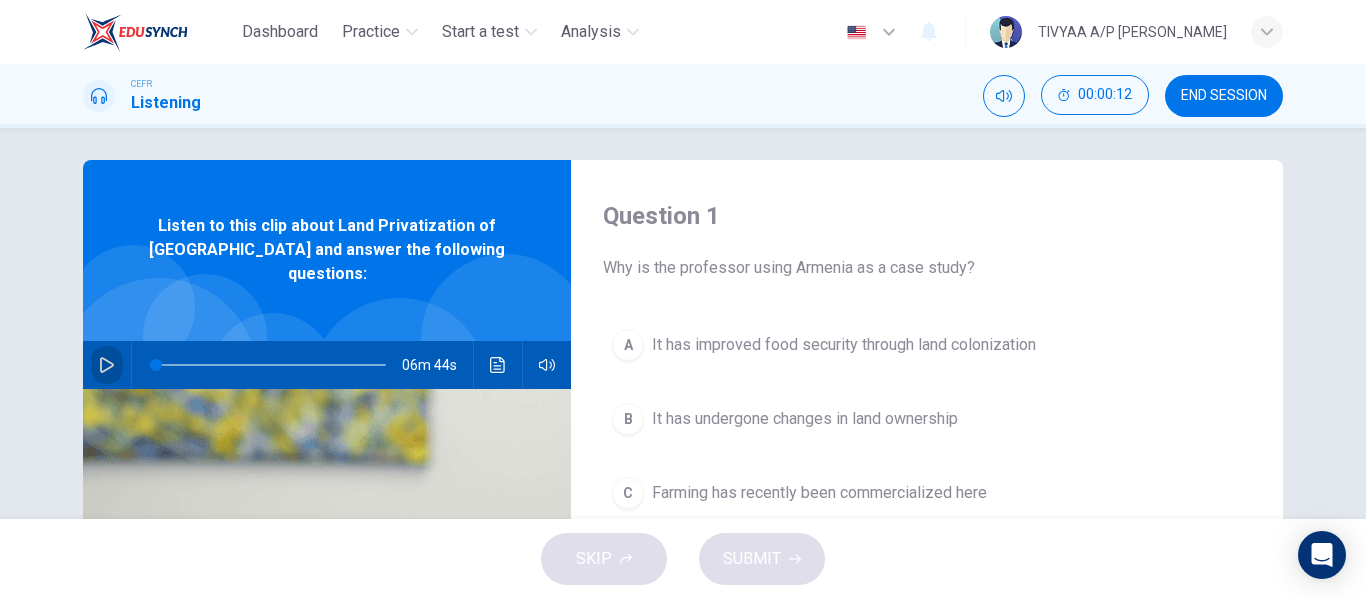 click 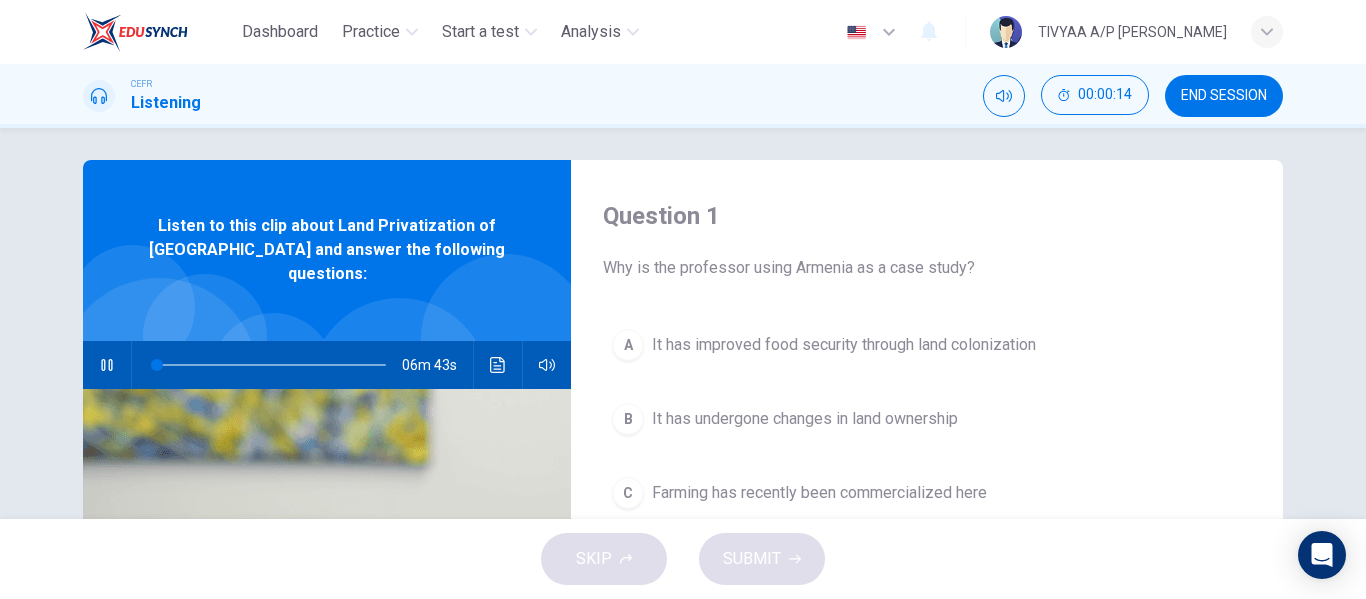 type on "0" 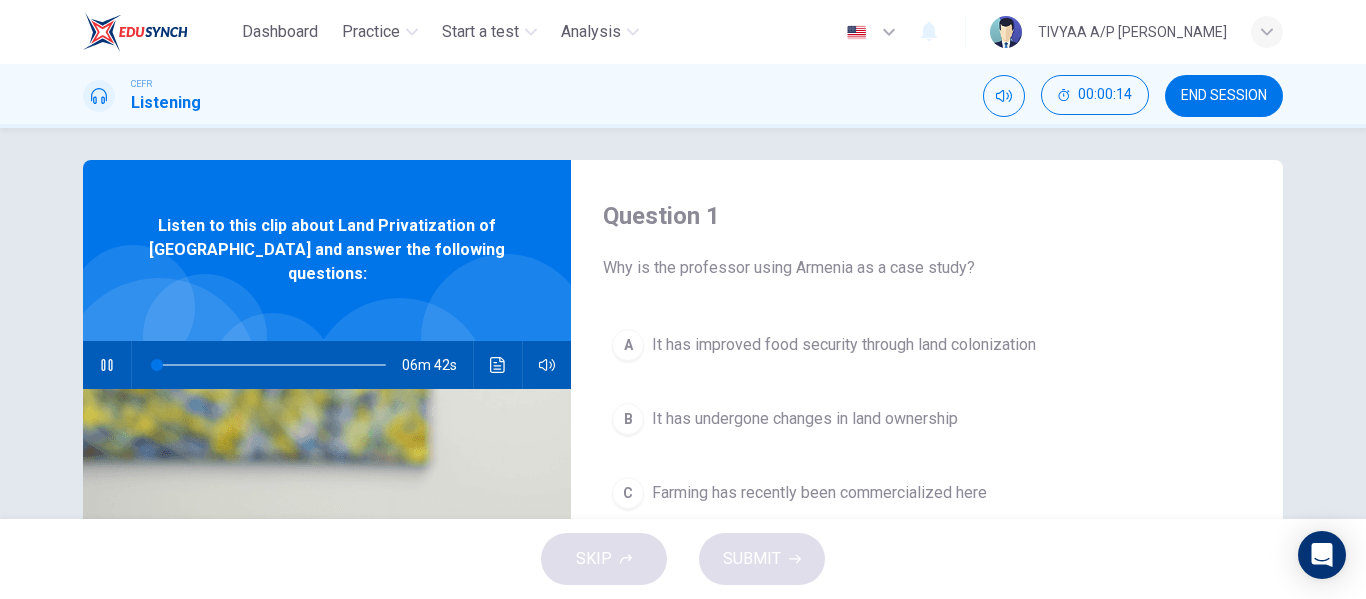 type 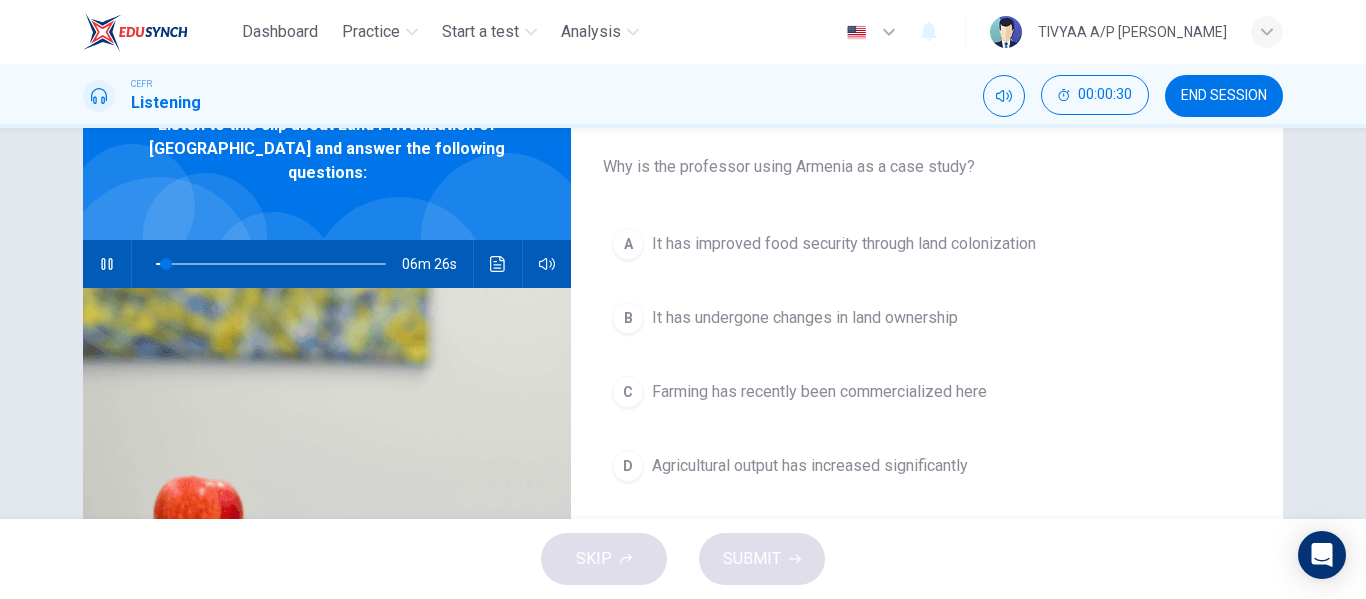 scroll, scrollTop: 113, scrollLeft: 0, axis: vertical 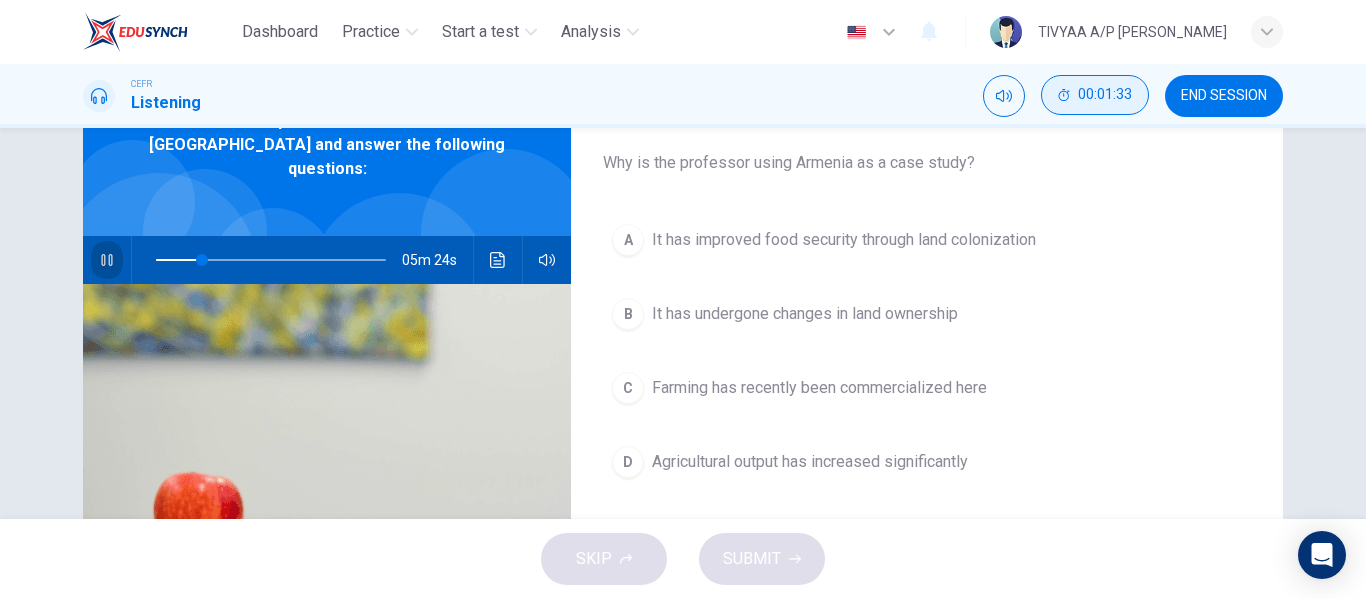 type on "20" 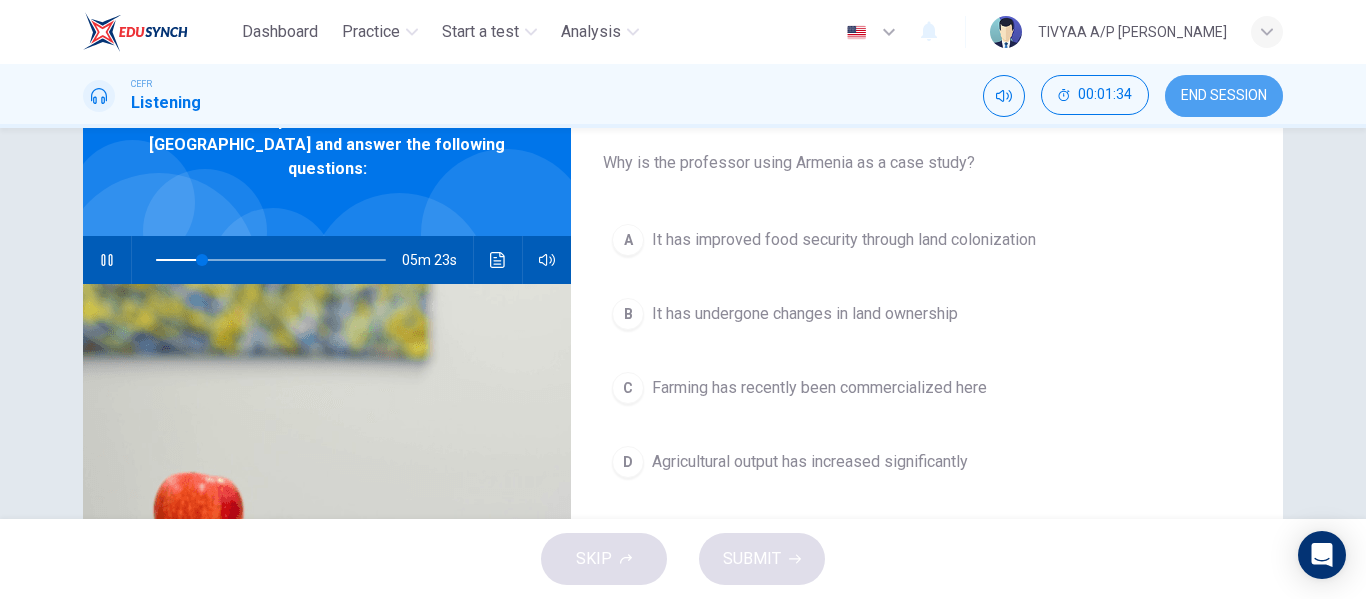 click on "END SESSION" at bounding box center [1224, 96] 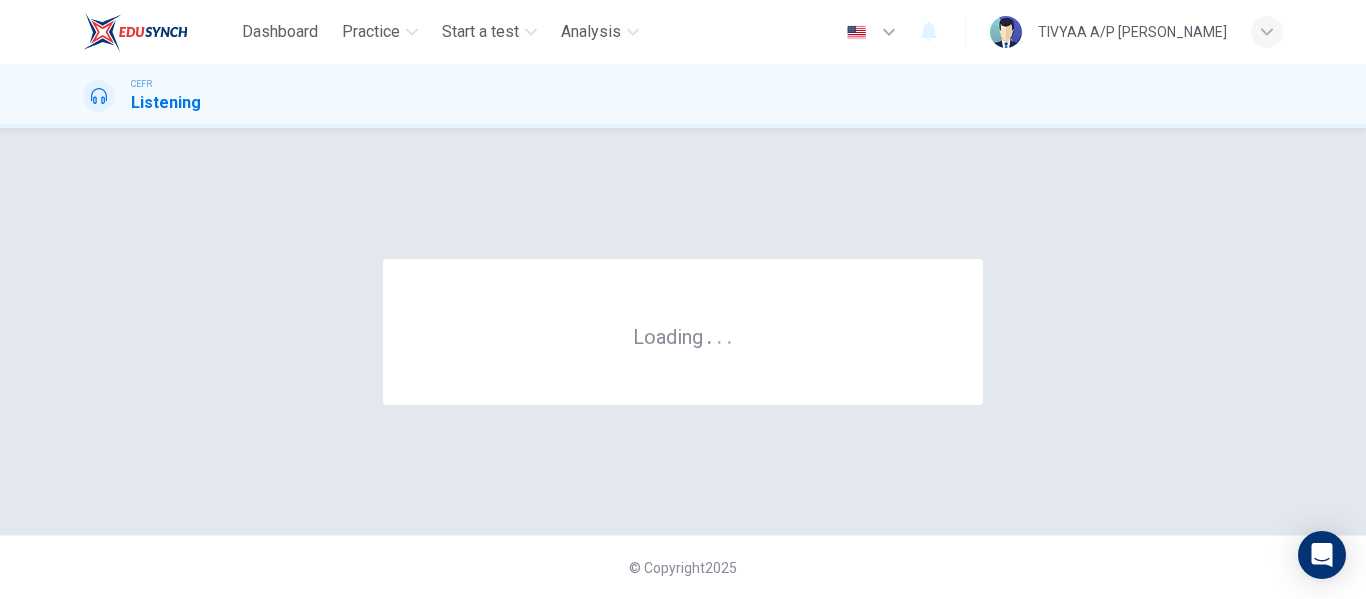 scroll, scrollTop: 0, scrollLeft: 0, axis: both 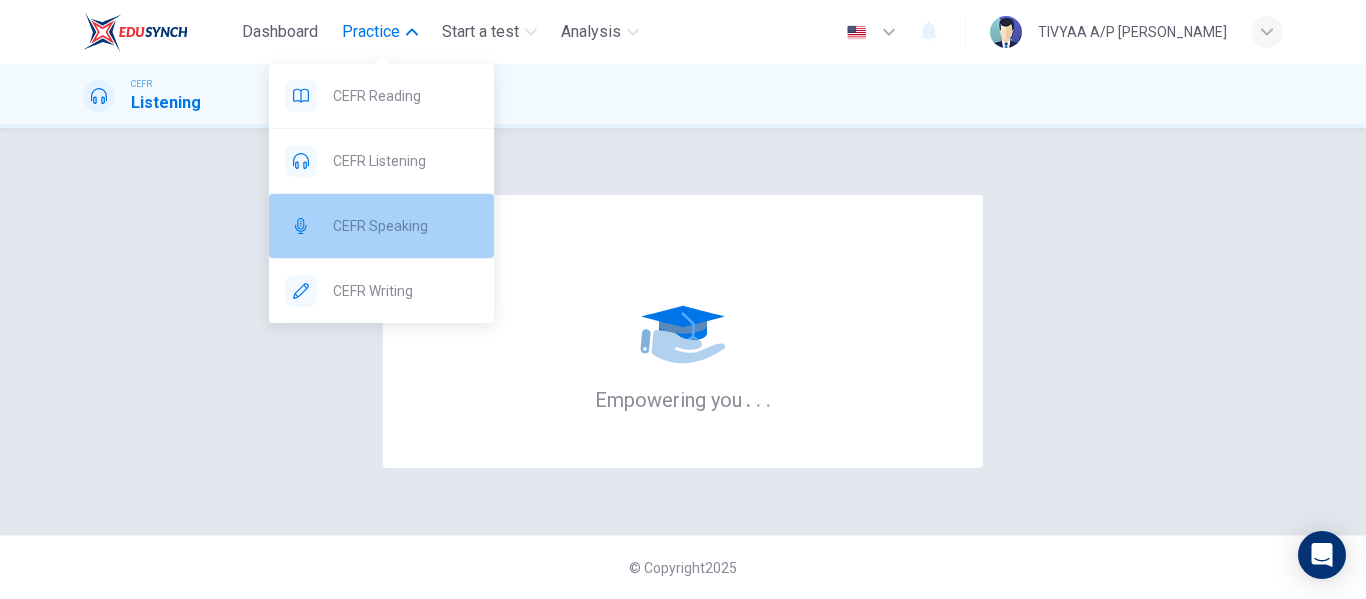 click on "CEFR Speaking" at bounding box center [405, 226] 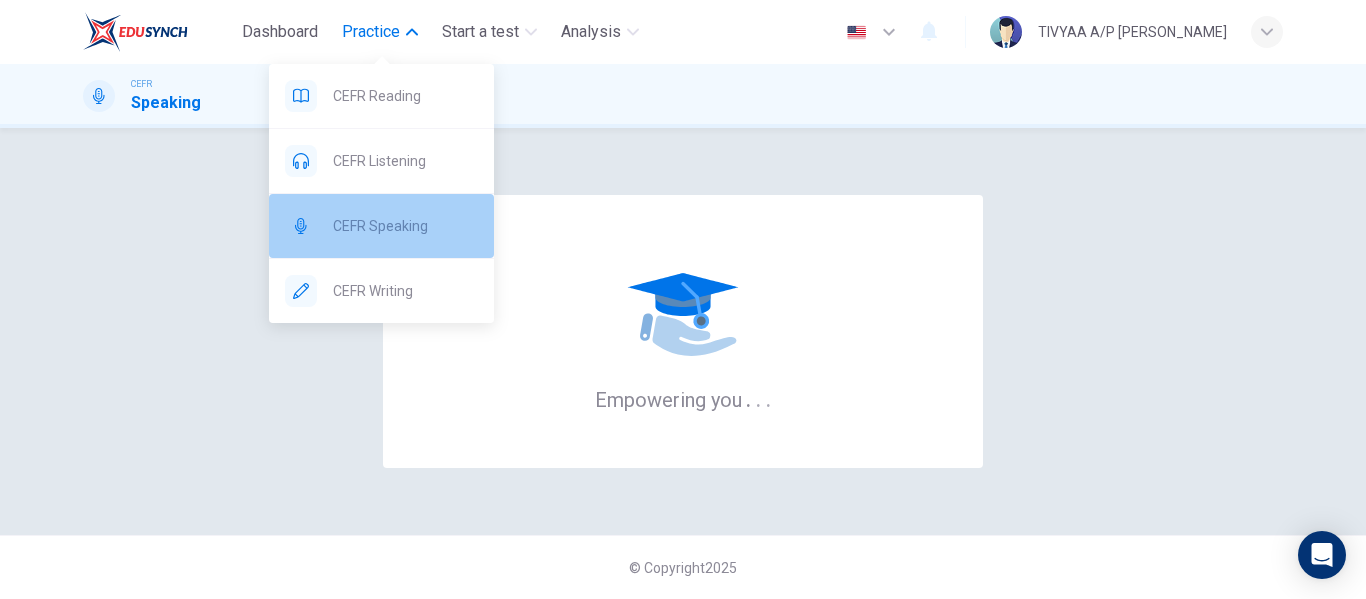 click on "CEFR Speaking" at bounding box center (405, 226) 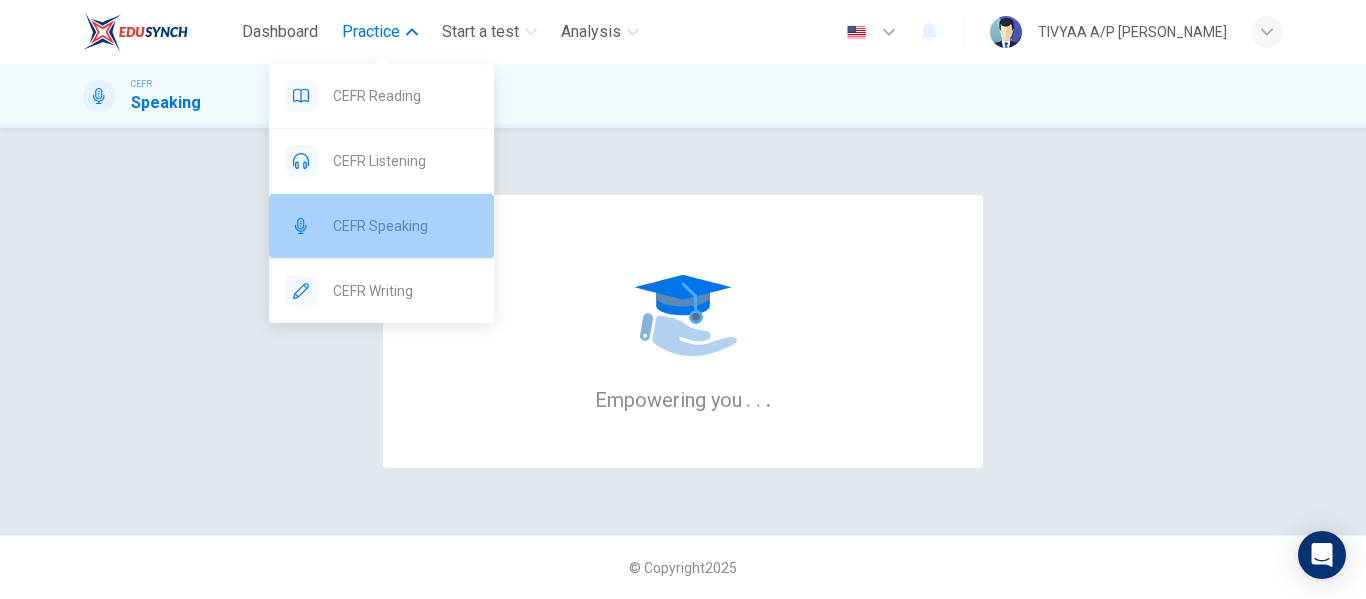 click on "CEFR Speaking" at bounding box center [405, 226] 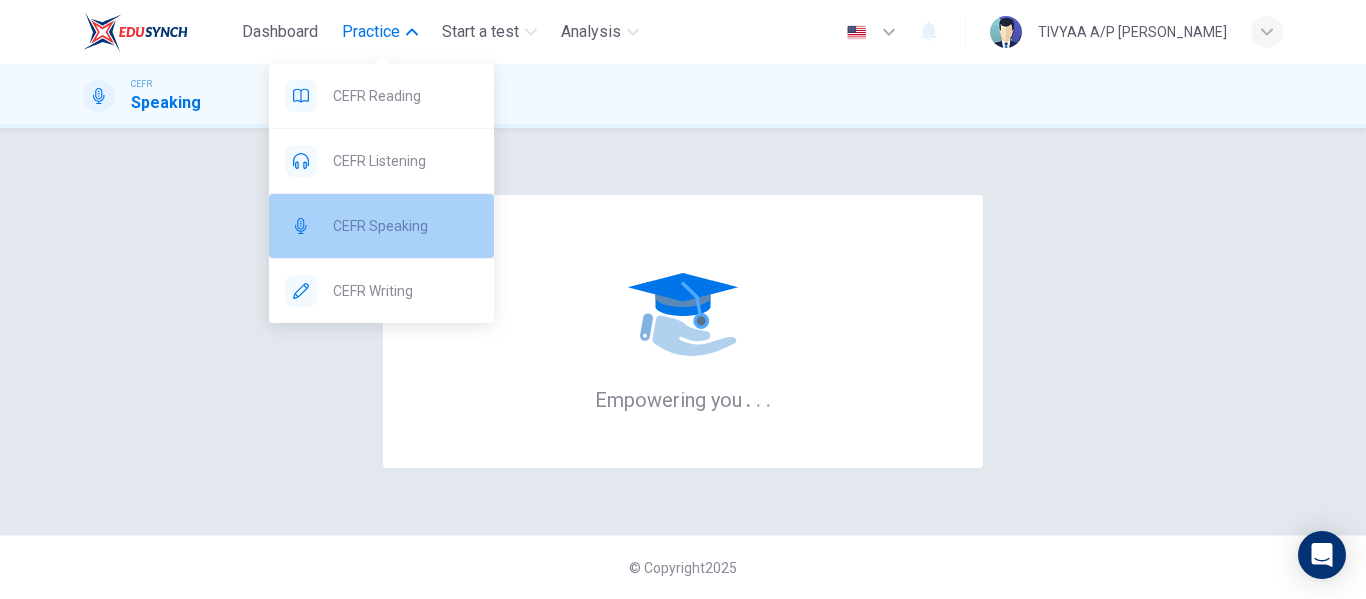 click on "CEFR Speaking" at bounding box center (405, 226) 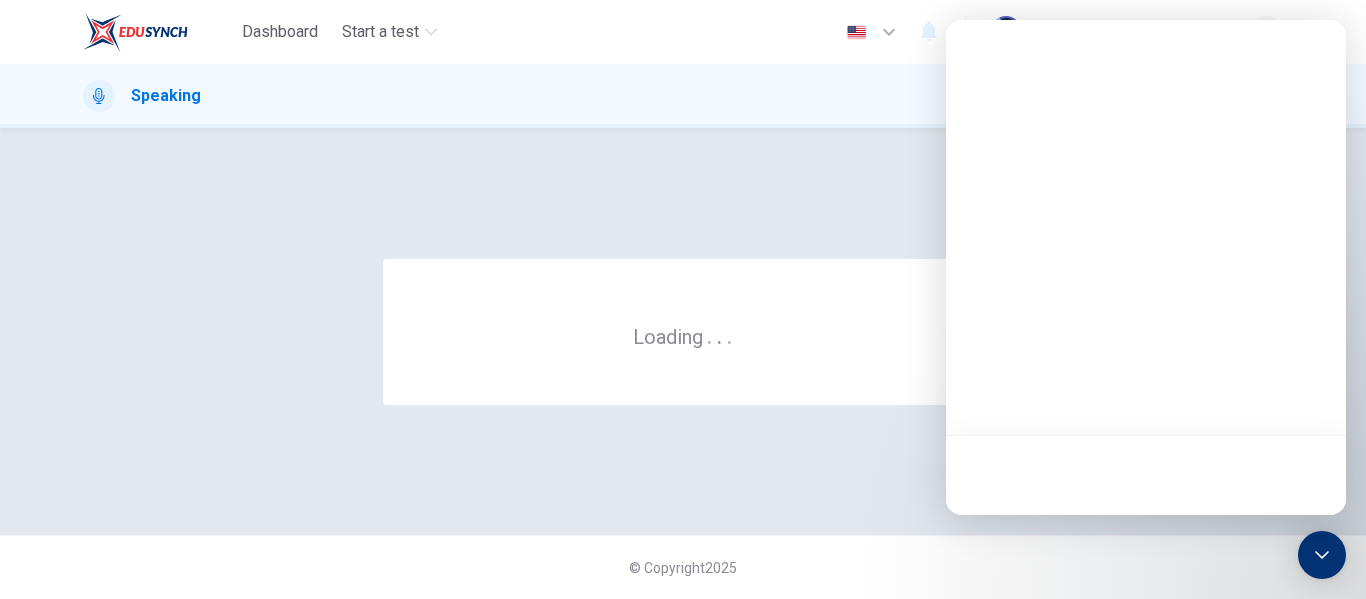 scroll, scrollTop: 0, scrollLeft: 0, axis: both 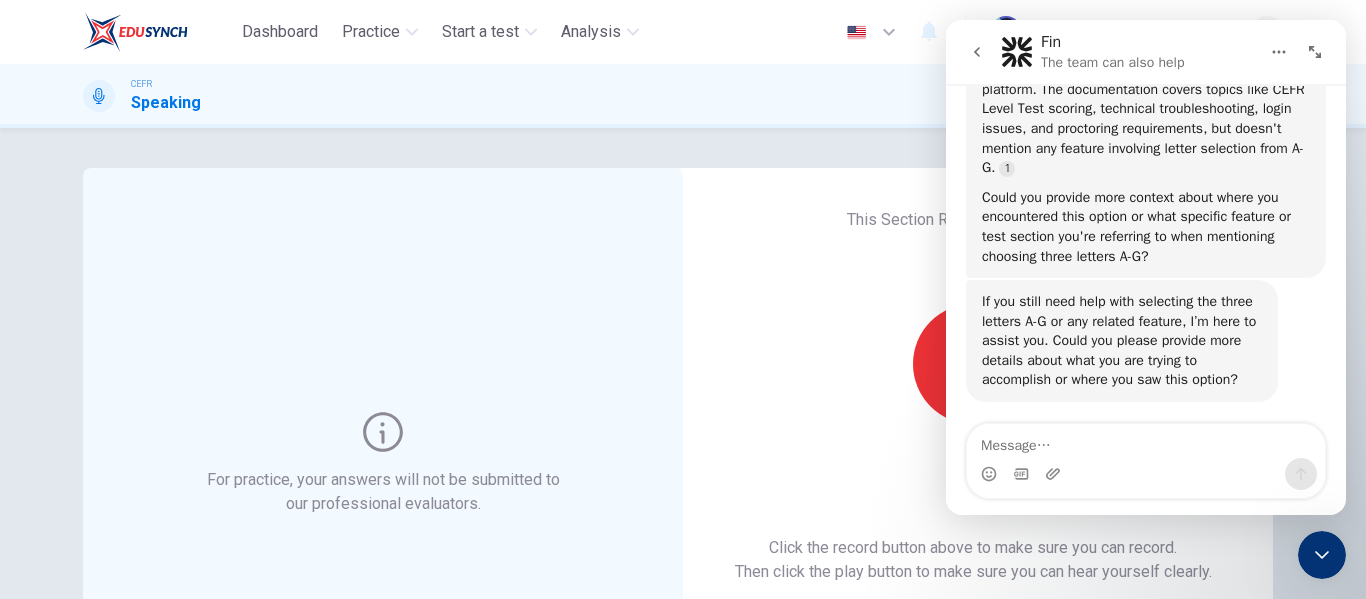 click 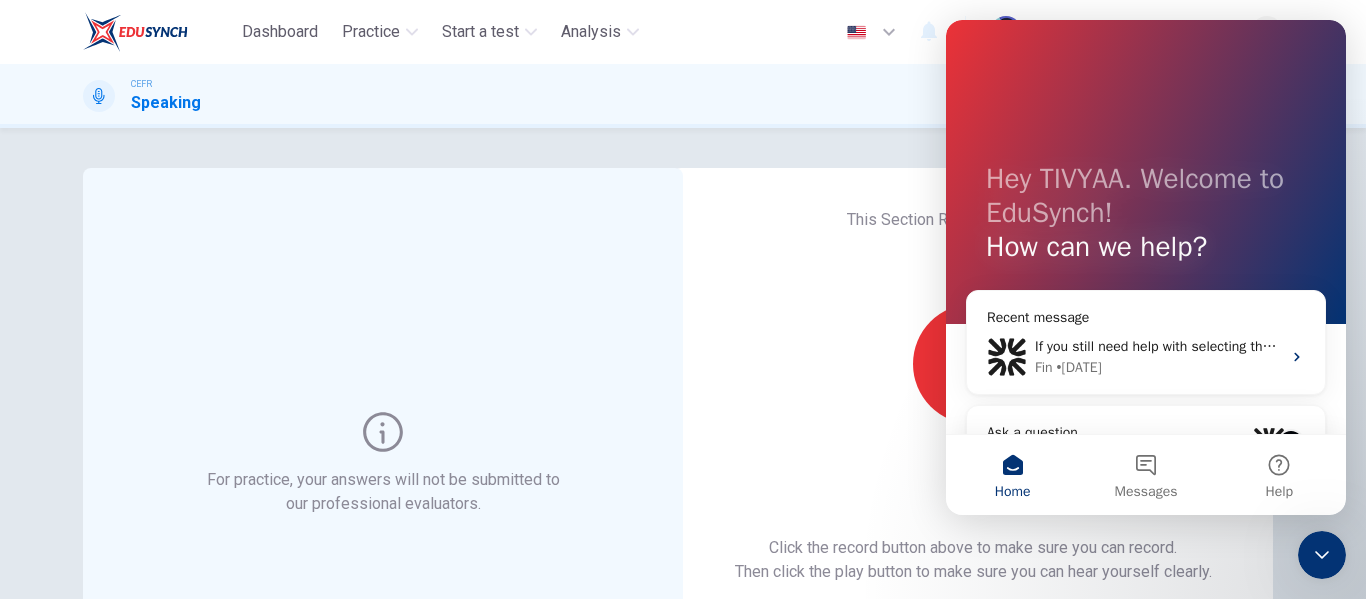 scroll, scrollTop: 0, scrollLeft: 0, axis: both 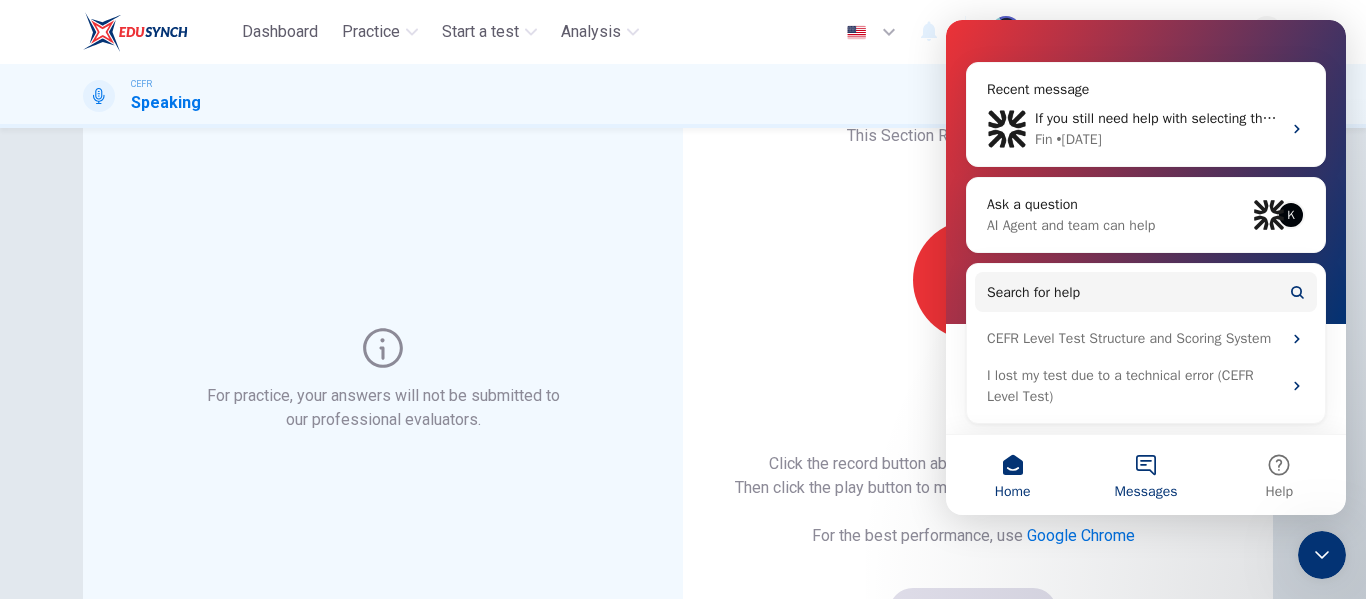 click on "Messages" at bounding box center [1145, 475] 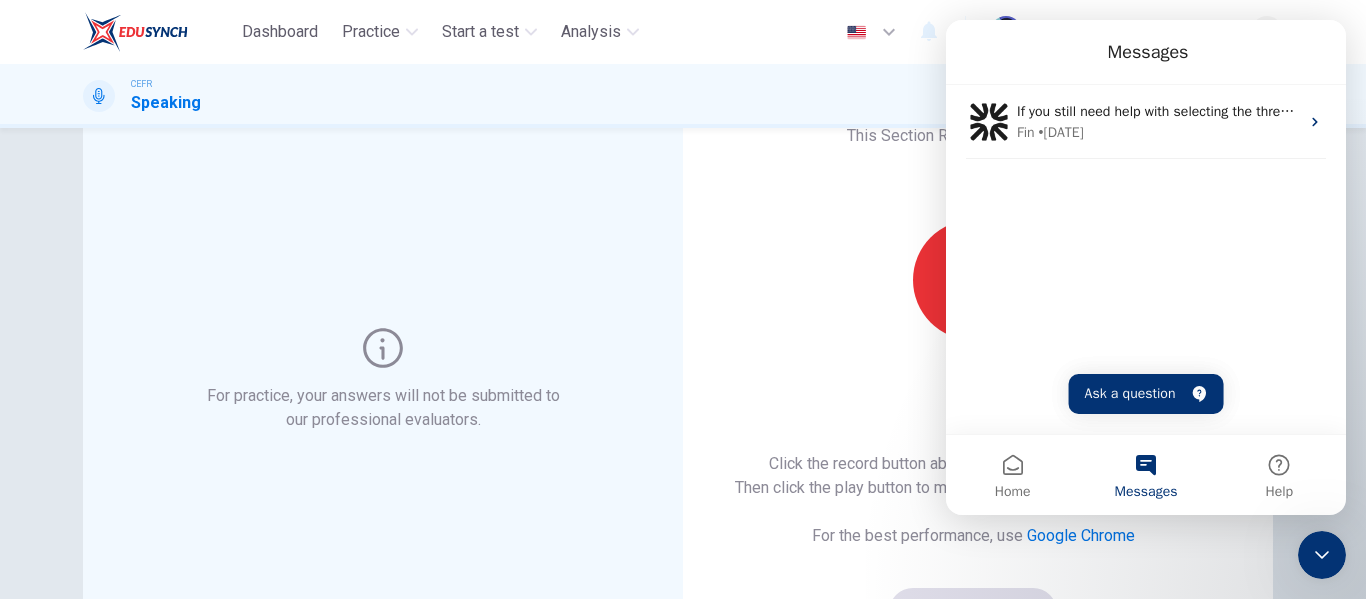click on "This Section Requires a Microphone Record 0/10s Click the record button above to make sure you can record.     Then click the play button to make sure you can hear yourself clearly. For the best performance, use   Google Chrome Sounds good!" at bounding box center [973, 380] 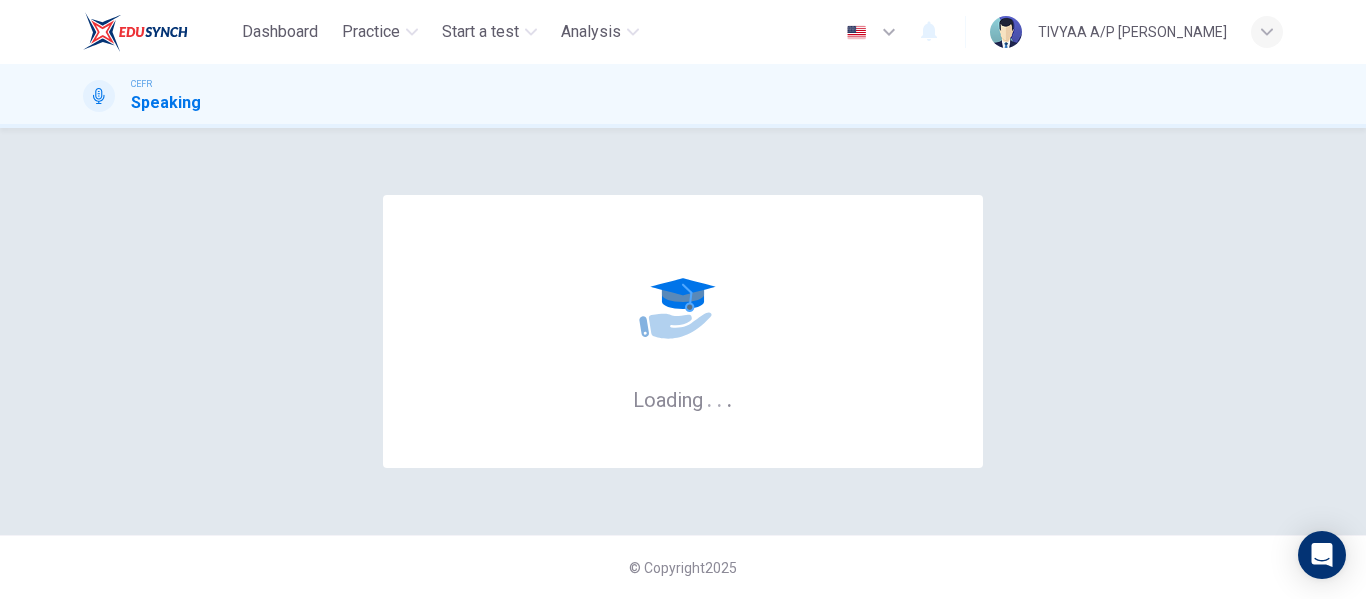 scroll, scrollTop: 0, scrollLeft: 0, axis: both 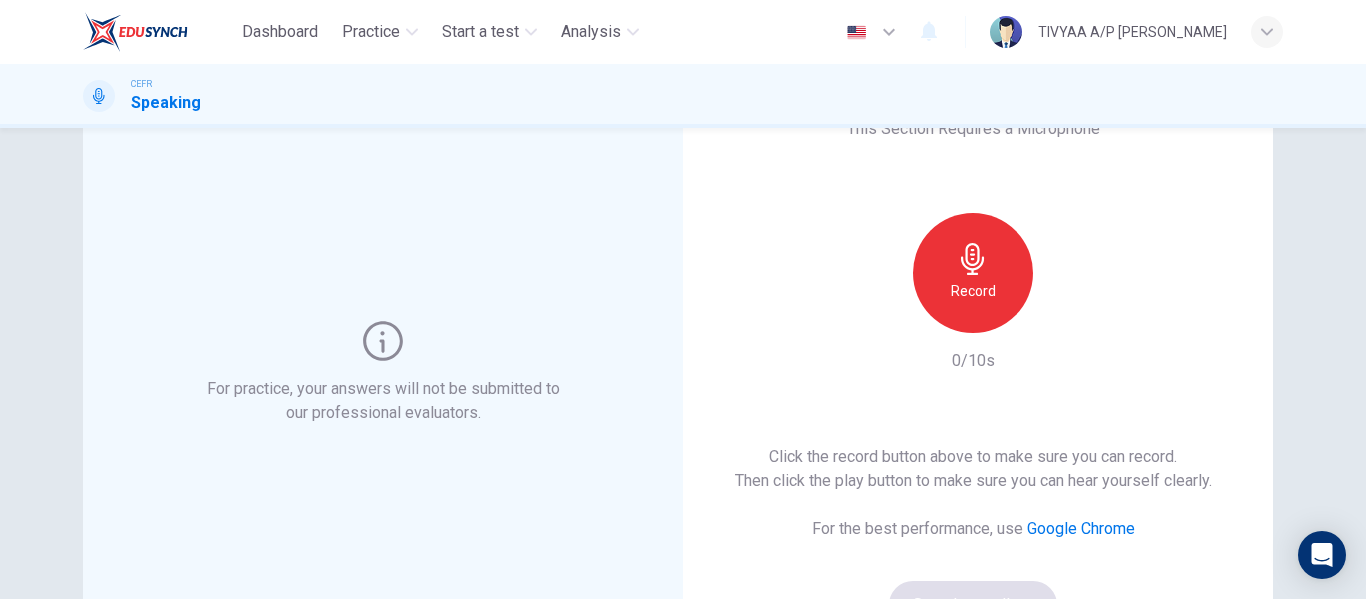 click on "Record" at bounding box center (973, 291) 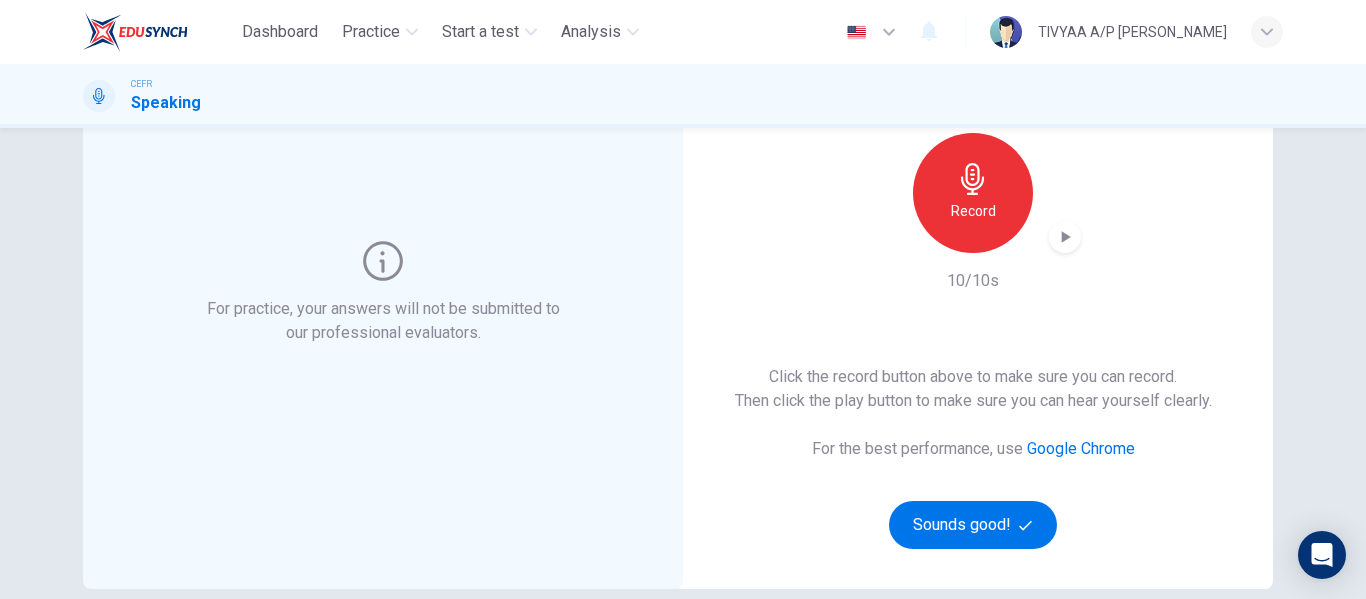 scroll, scrollTop: 172, scrollLeft: 0, axis: vertical 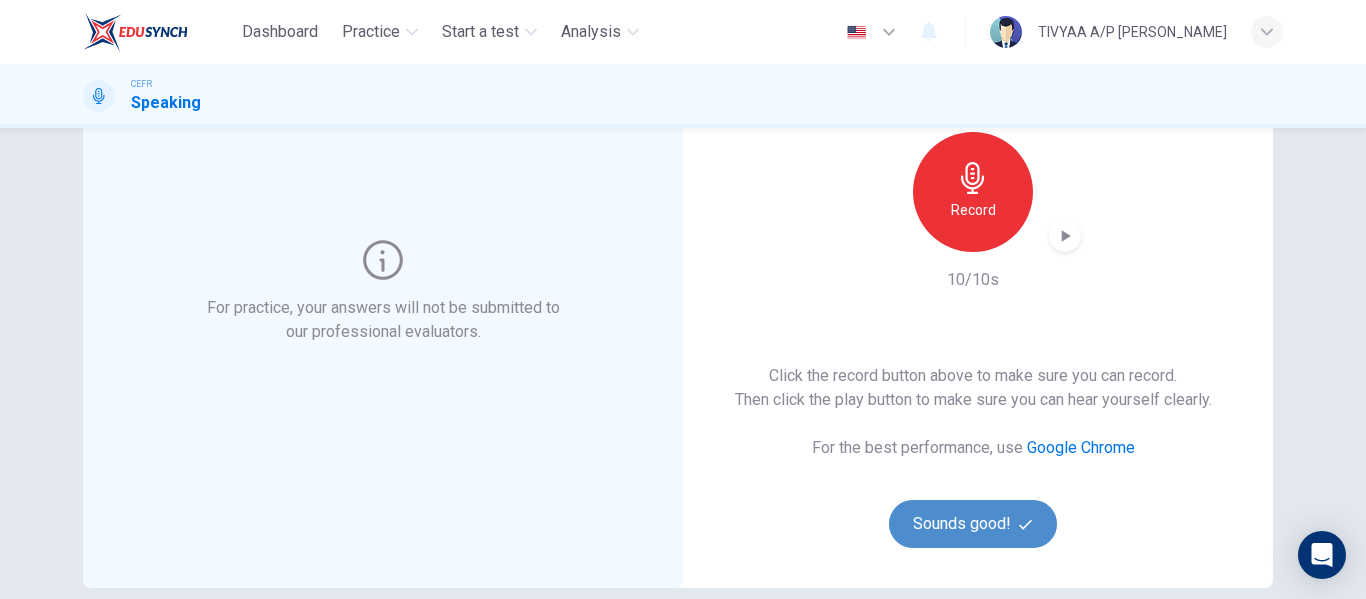 click on "Sounds good!" at bounding box center (973, 524) 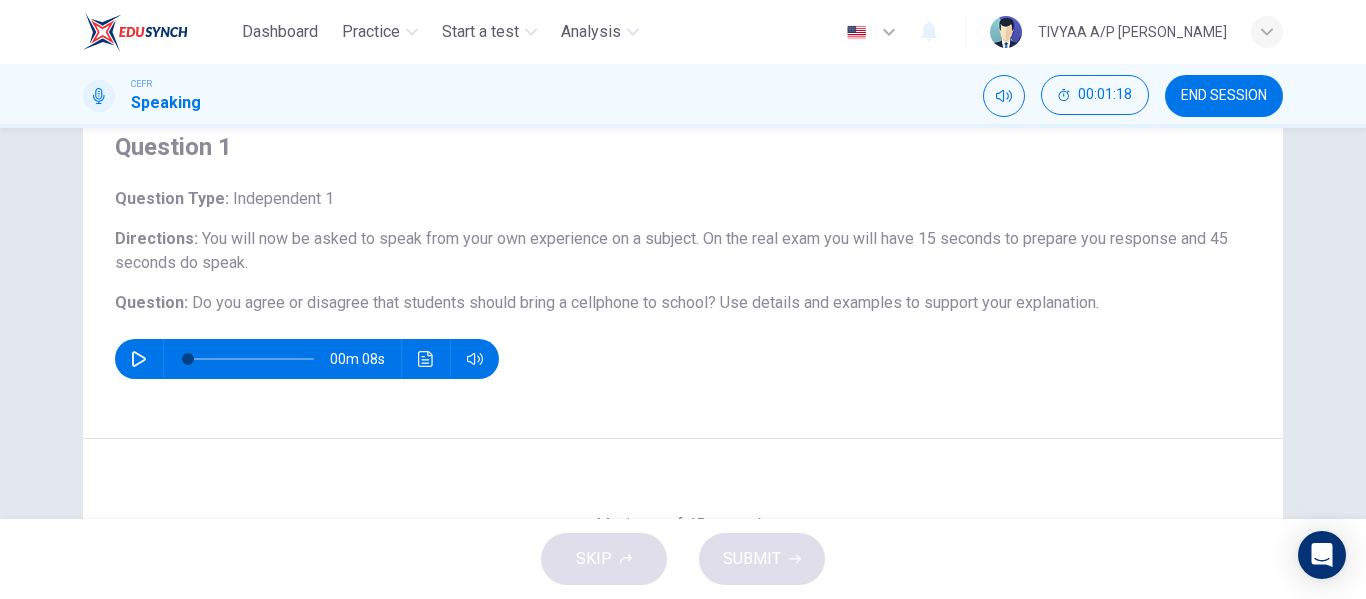 scroll, scrollTop: 73, scrollLeft: 0, axis: vertical 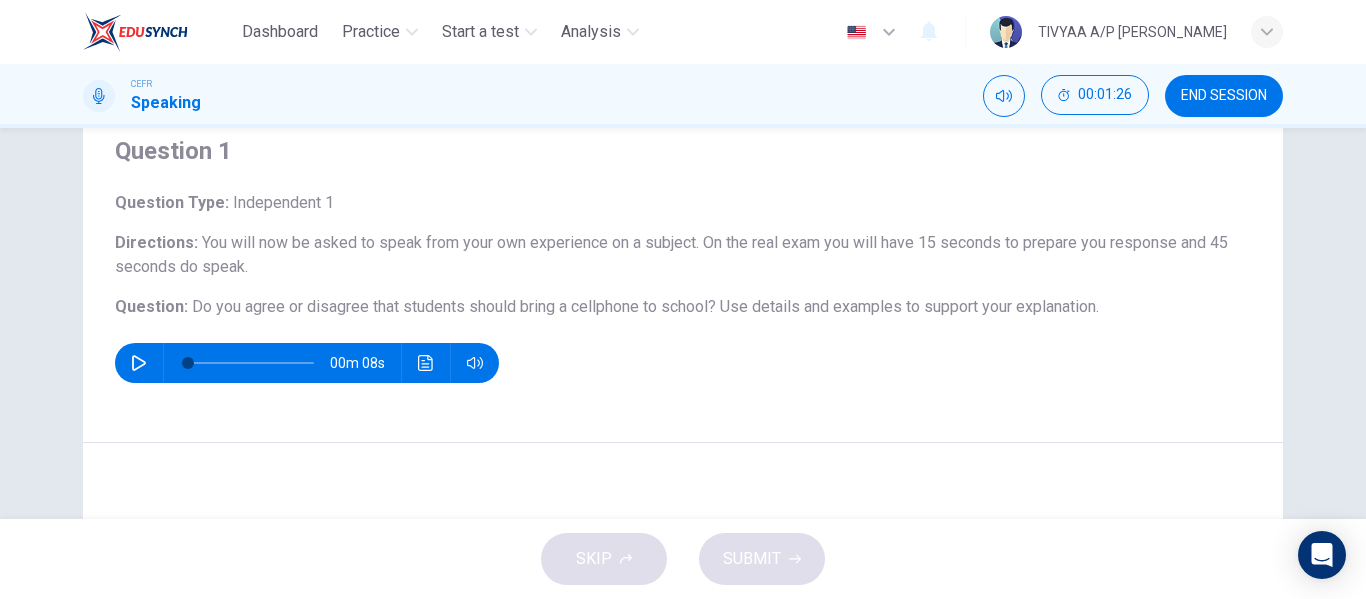 drag, startPoint x: 186, startPoint y: 302, endPoint x: 1093, endPoint y: 303, distance: 907.00055 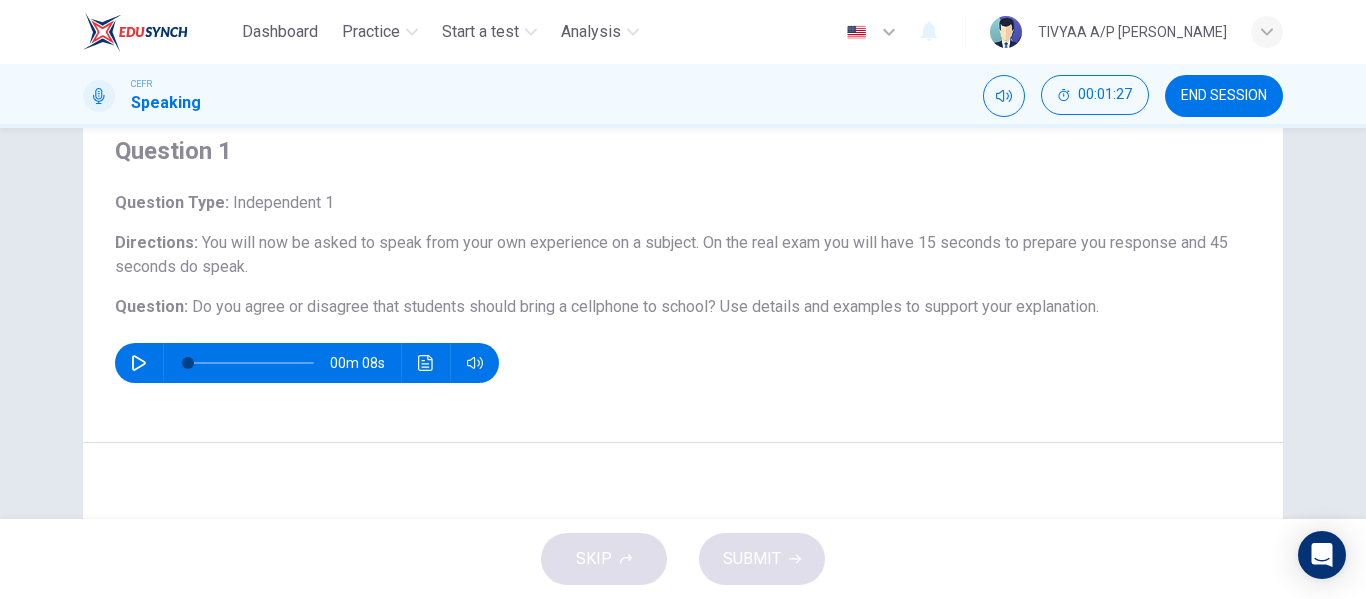 click on "Use details and examples to support your explanation." at bounding box center [909, 306] 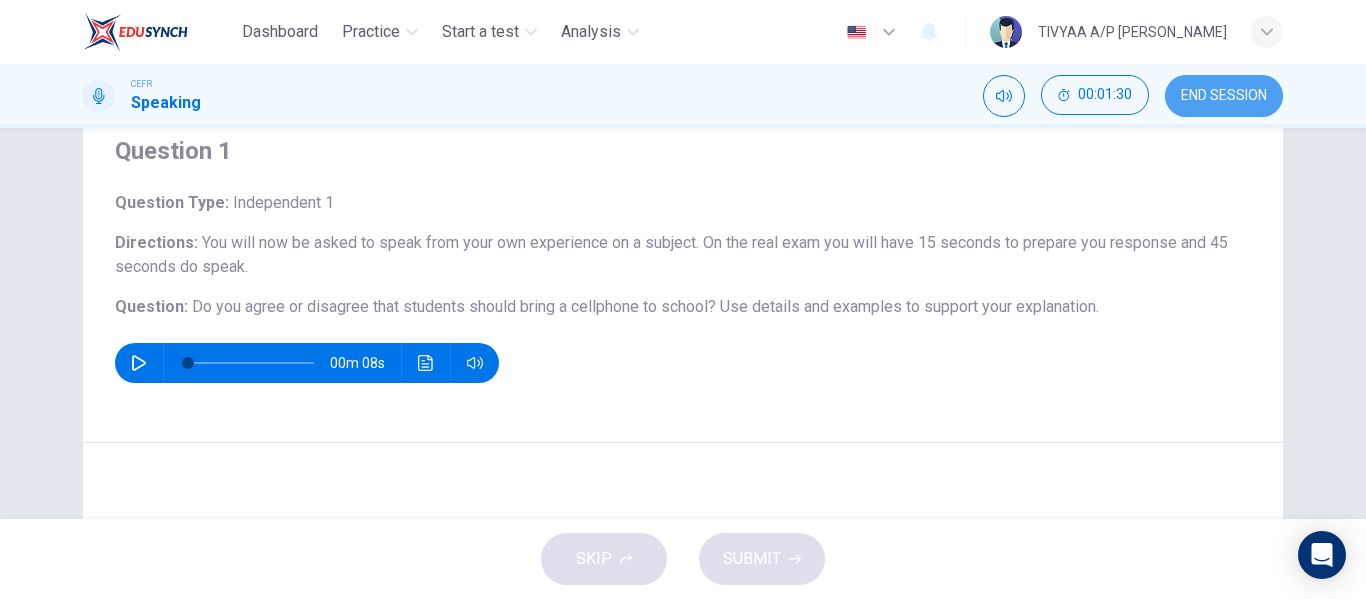 click on "END SESSION" at bounding box center [1224, 96] 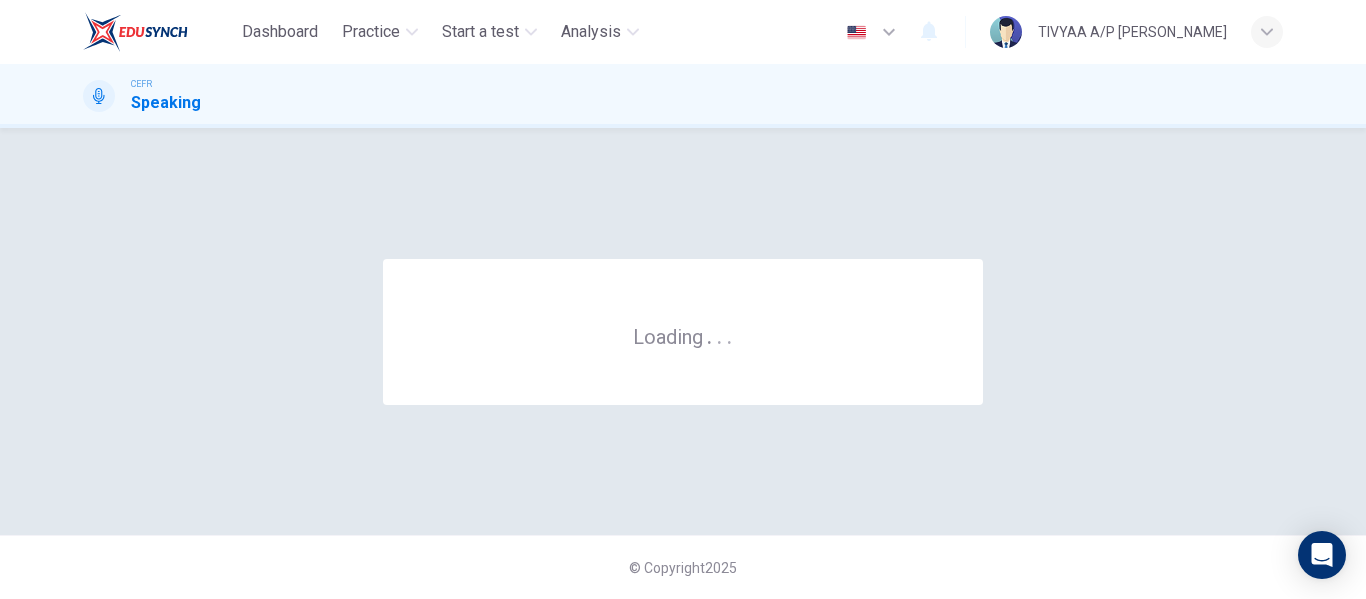scroll, scrollTop: 0, scrollLeft: 0, axis: both 